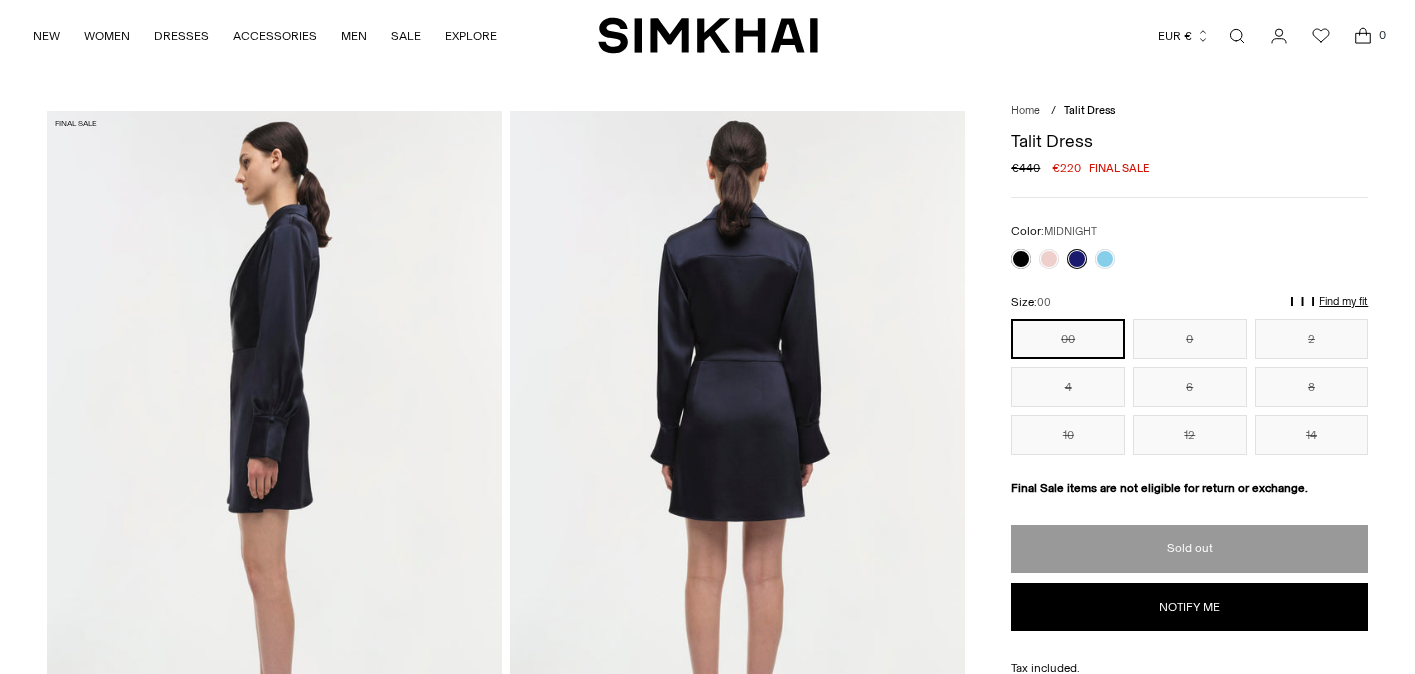 scroll, scrollTop: 0, scrollLeft: 0, axis: both 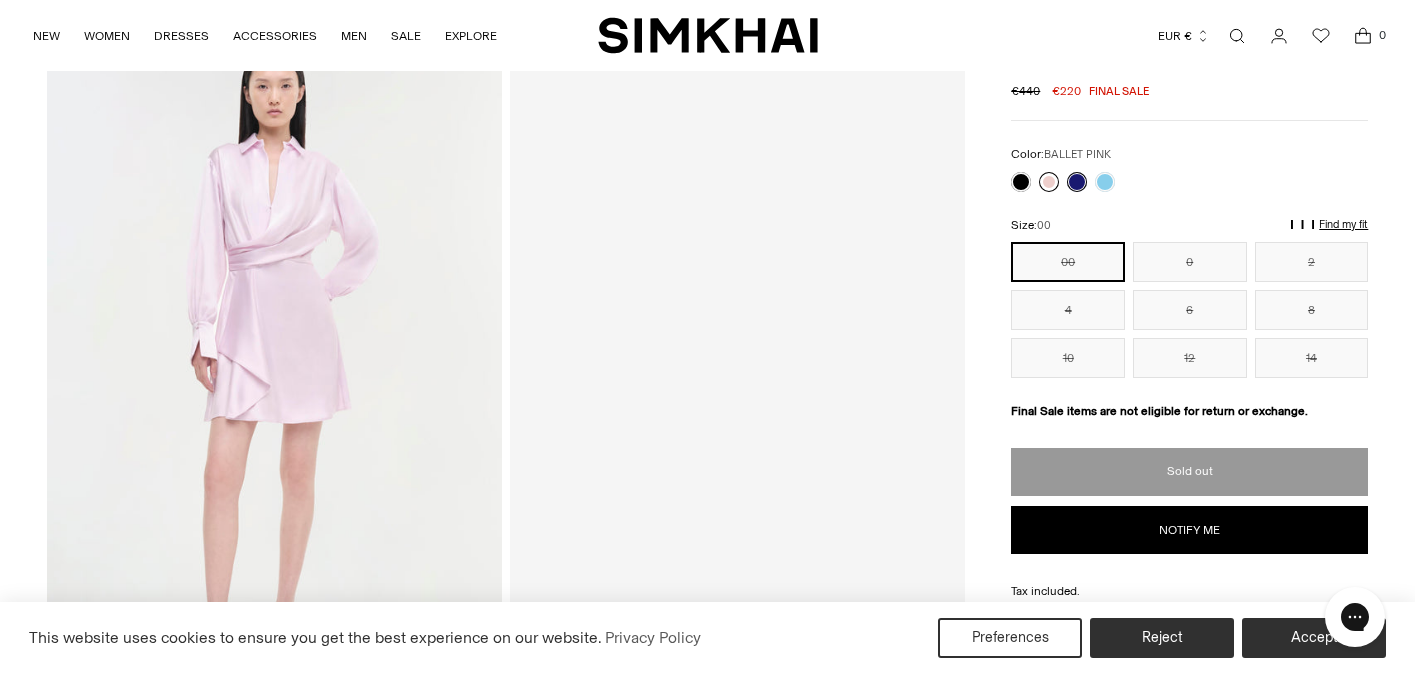 click at bounding box center (1049, 182) 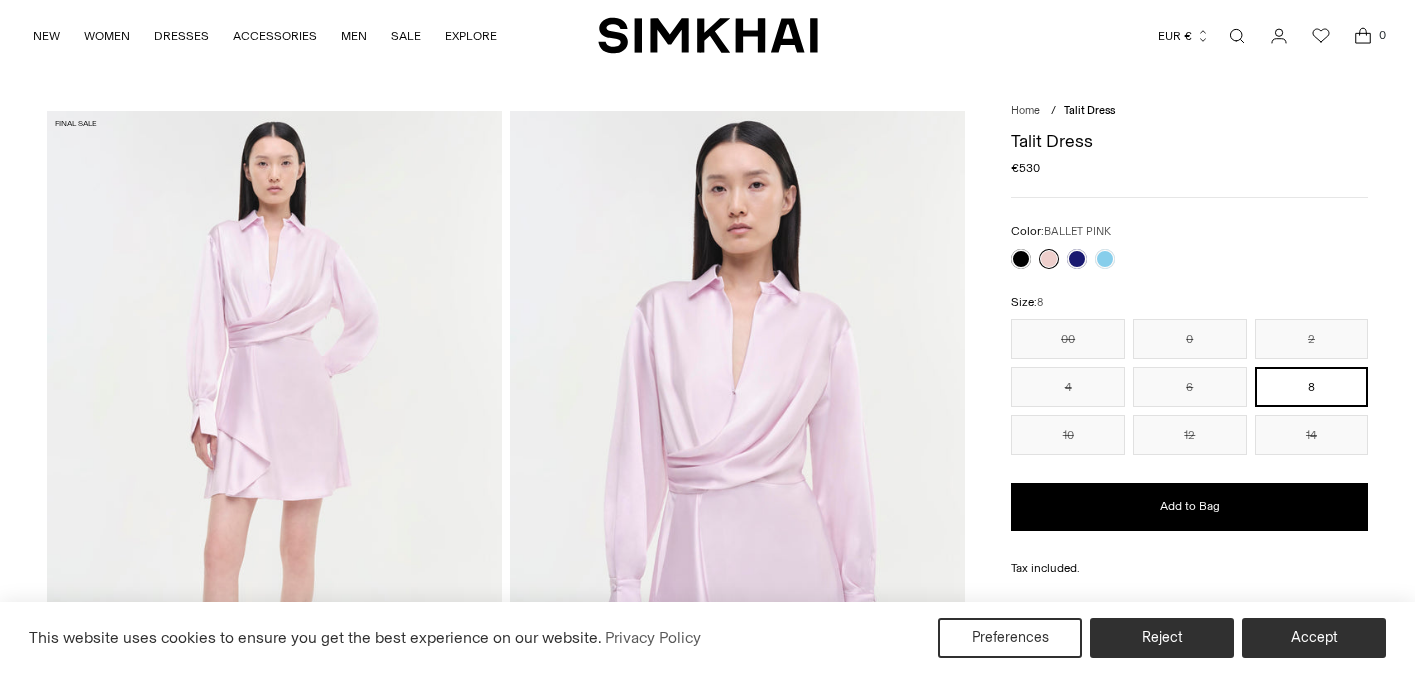 scroll, scrollTop: 0, scrollLeft: 0, axis: both 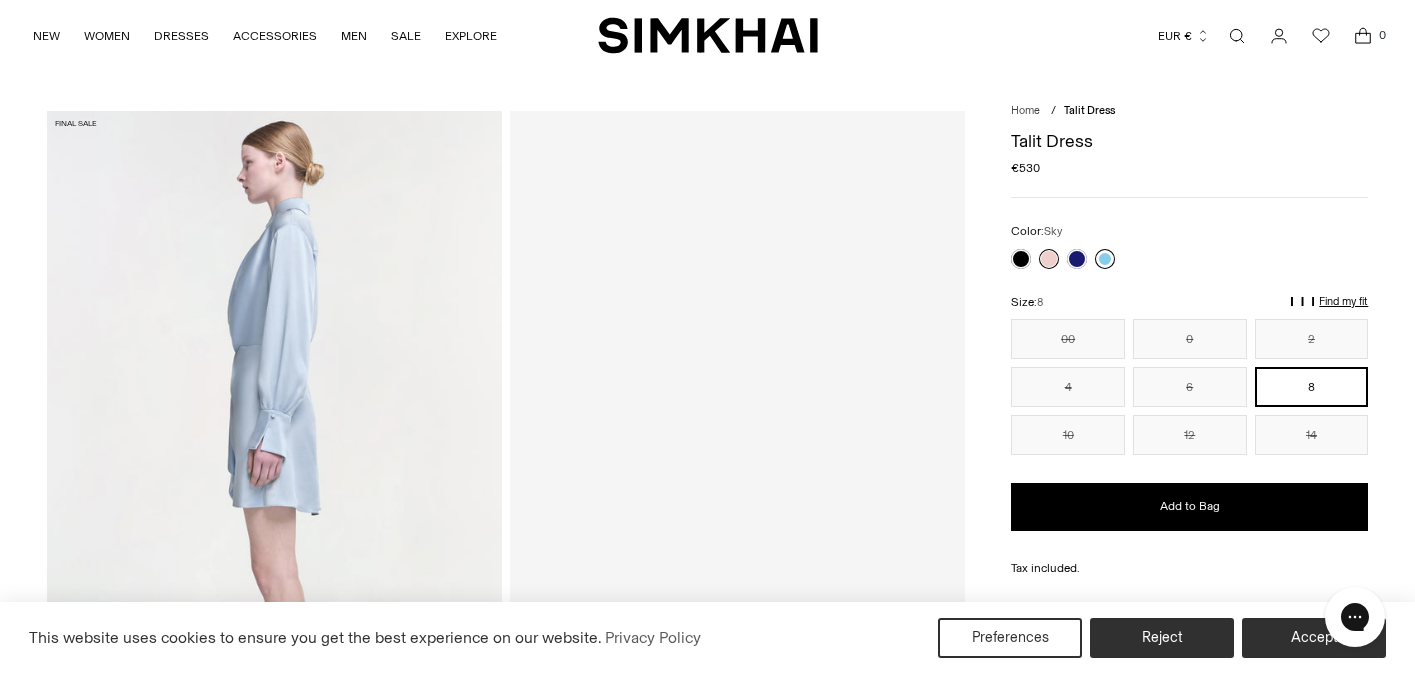 click at bounding box center [1105, 259] 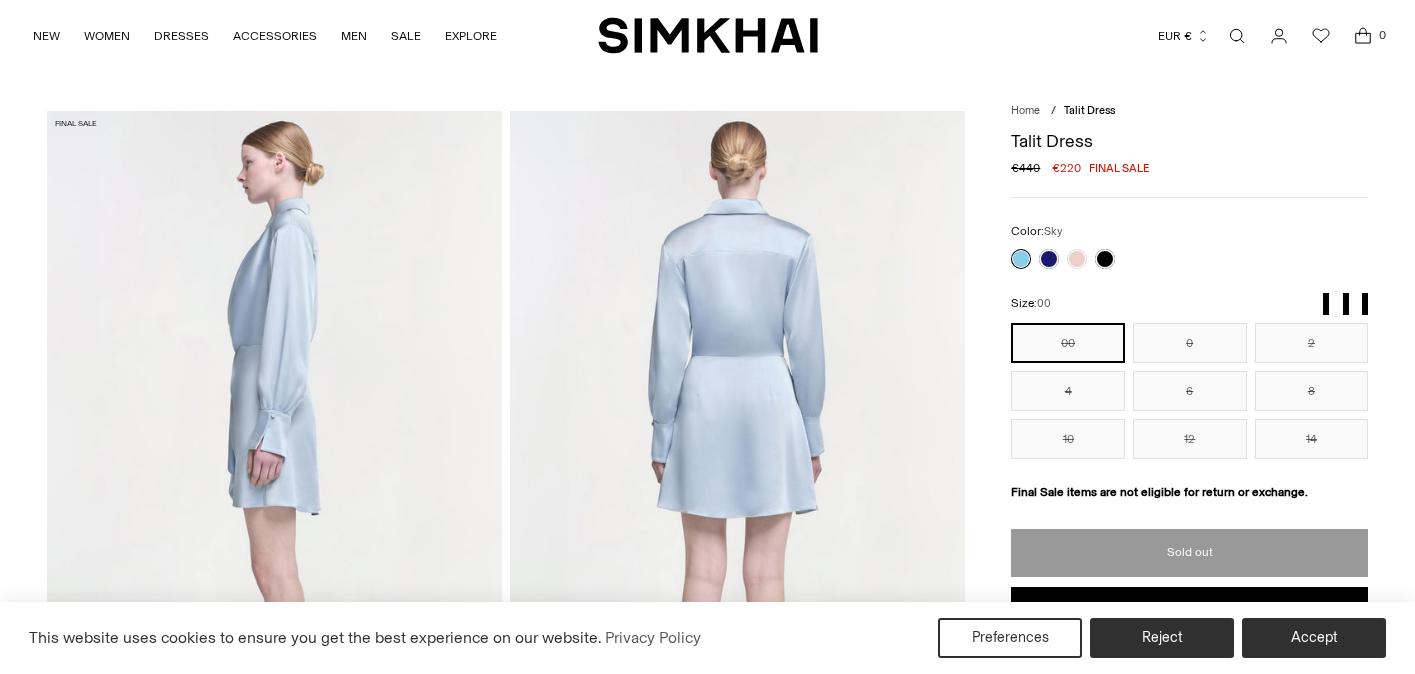 scroll, scrollTop: 0, scrollLeft: 0, axis: both 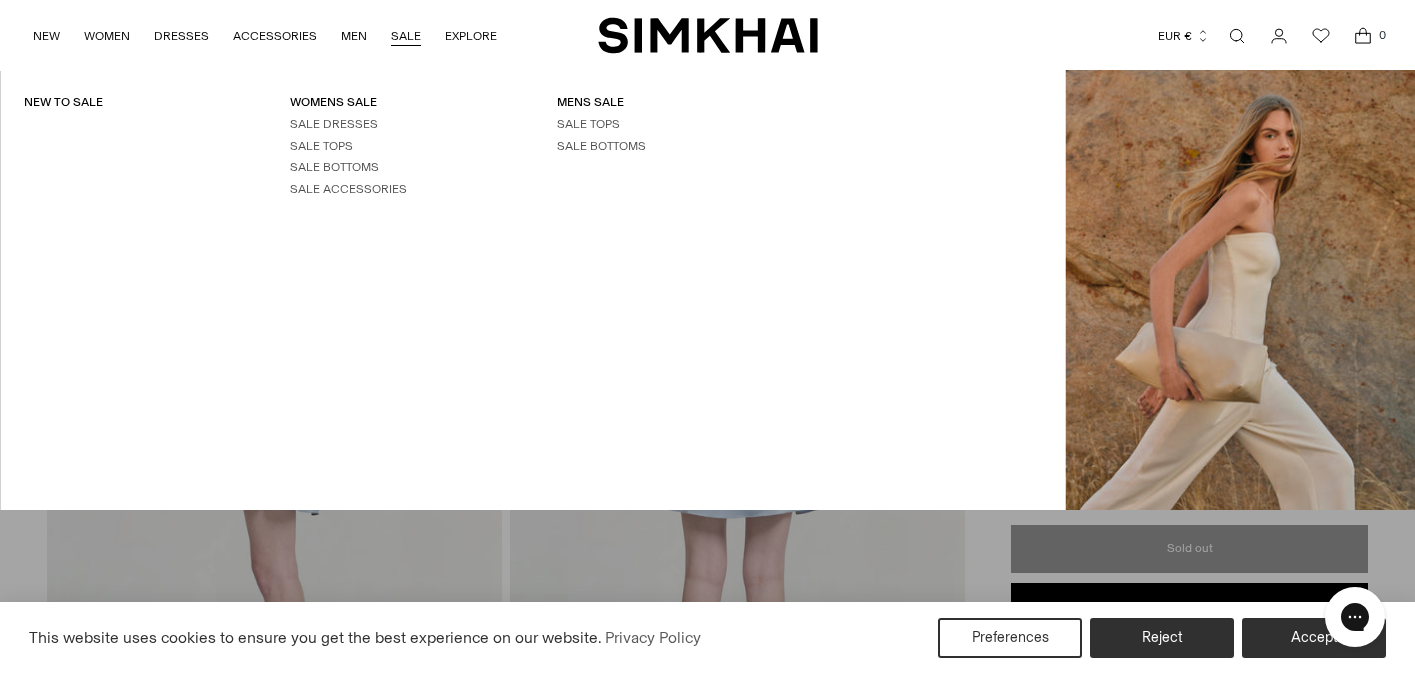 click on "SALE" at bounding box center [406, 36] 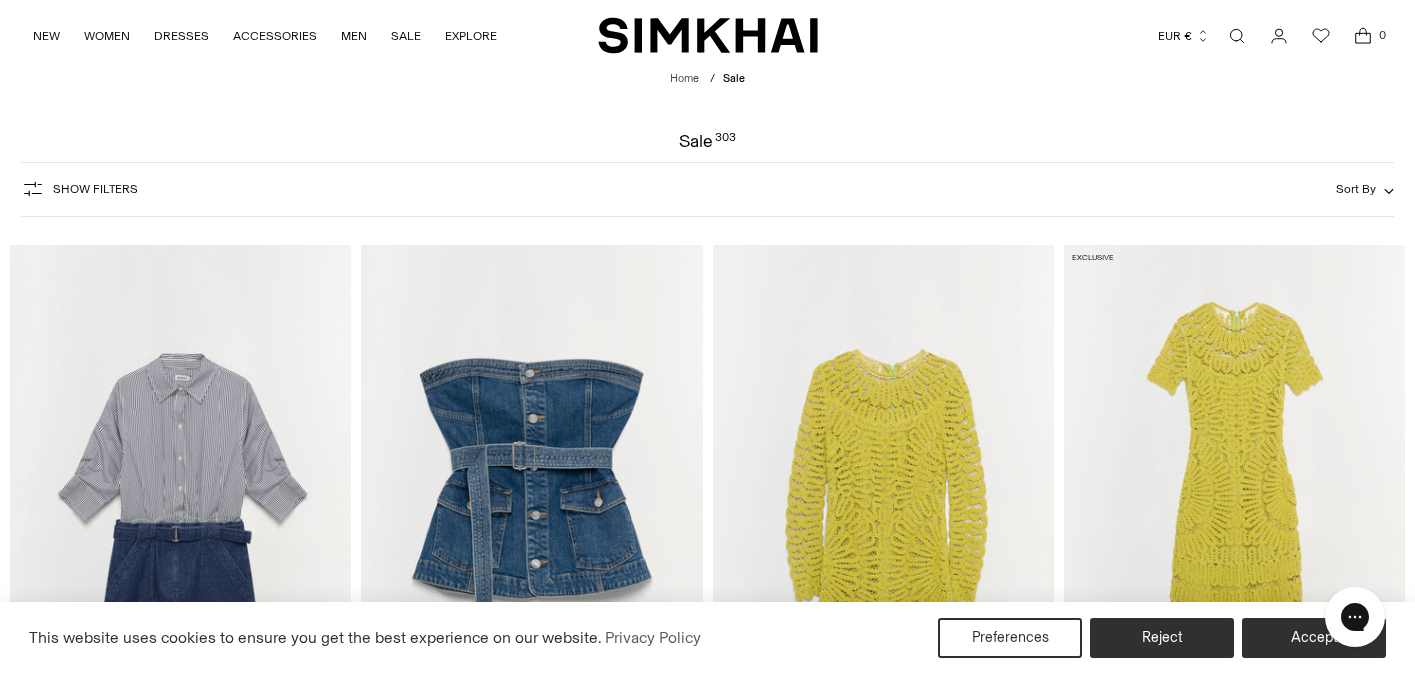 scroll, scrollTop: 0, scrollLeft: 0, axis: both 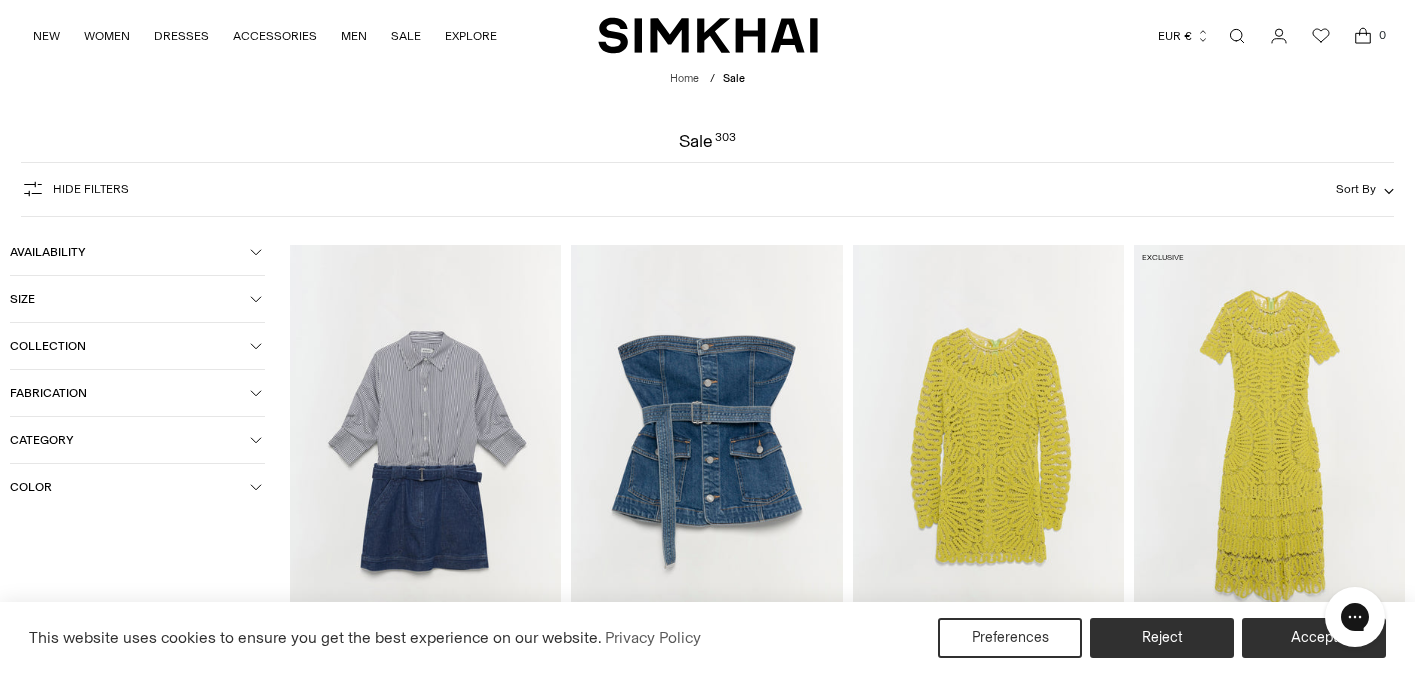 click on "Size" at bounding box center (130, 299) 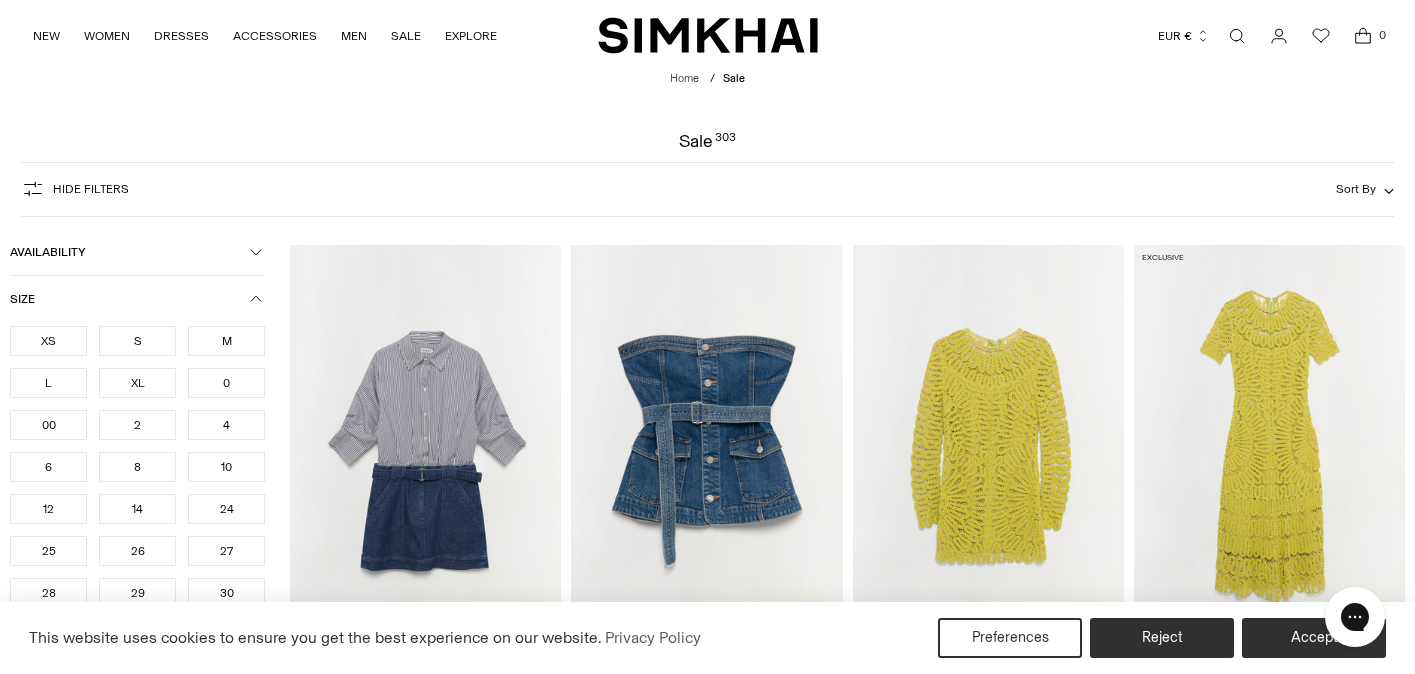 click on "4" at bounding box center (226, 425) 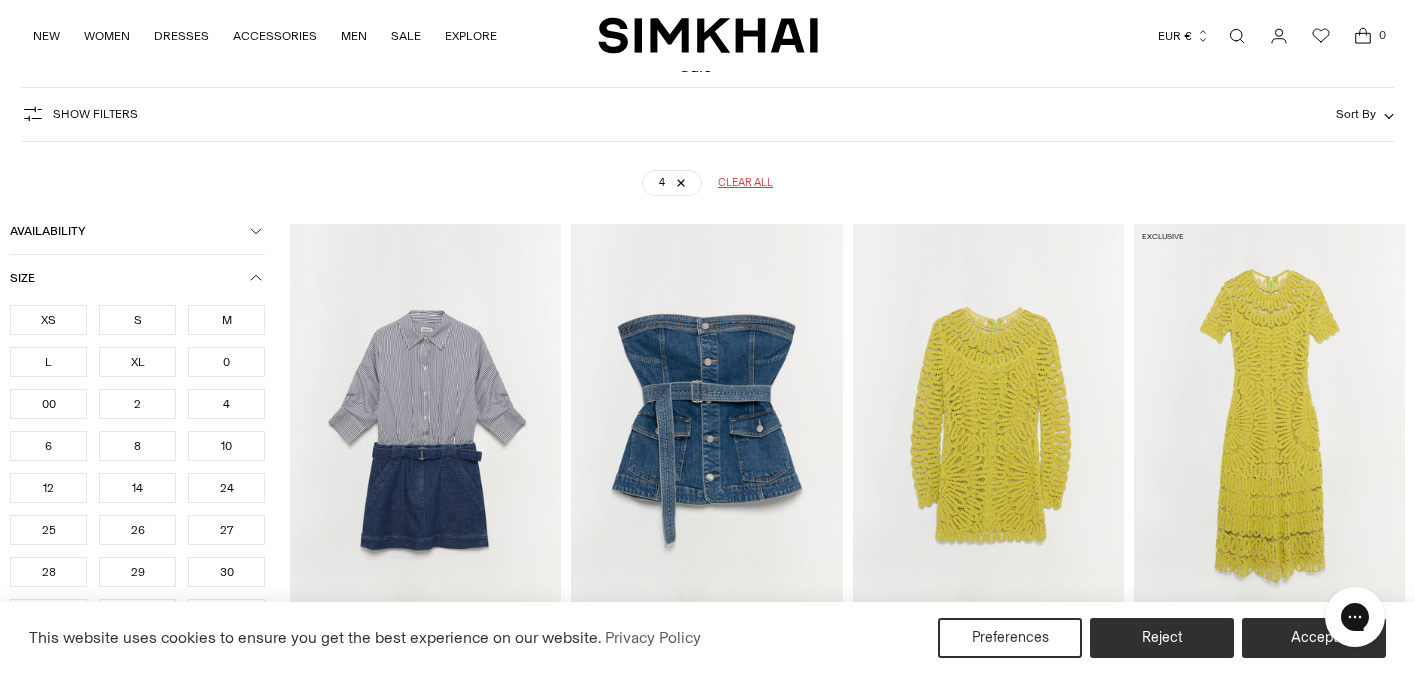 click on "Show Filters
Show Filters
Sort By
Recommended
Most Popular
Newest" at bounding box center (707, 141) 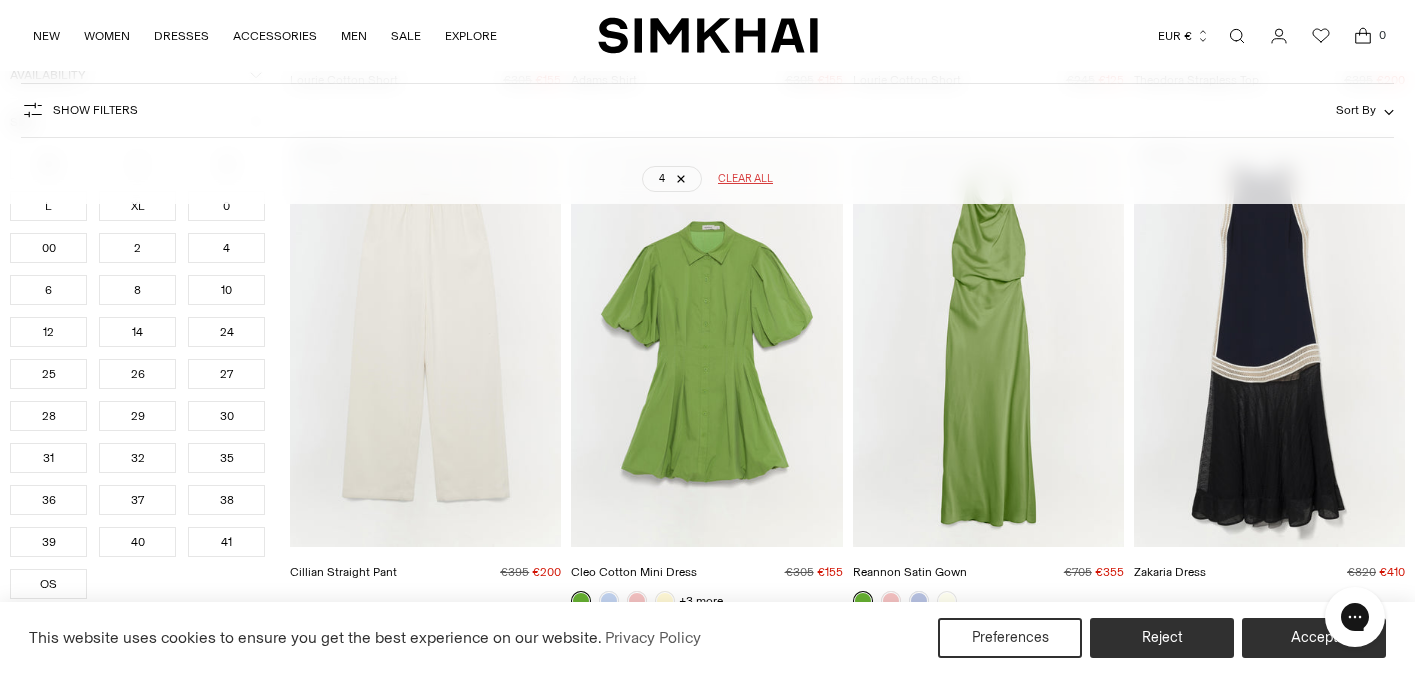 scroll, scrollTop: 3724, scrollLeft: 0, axis: vertical 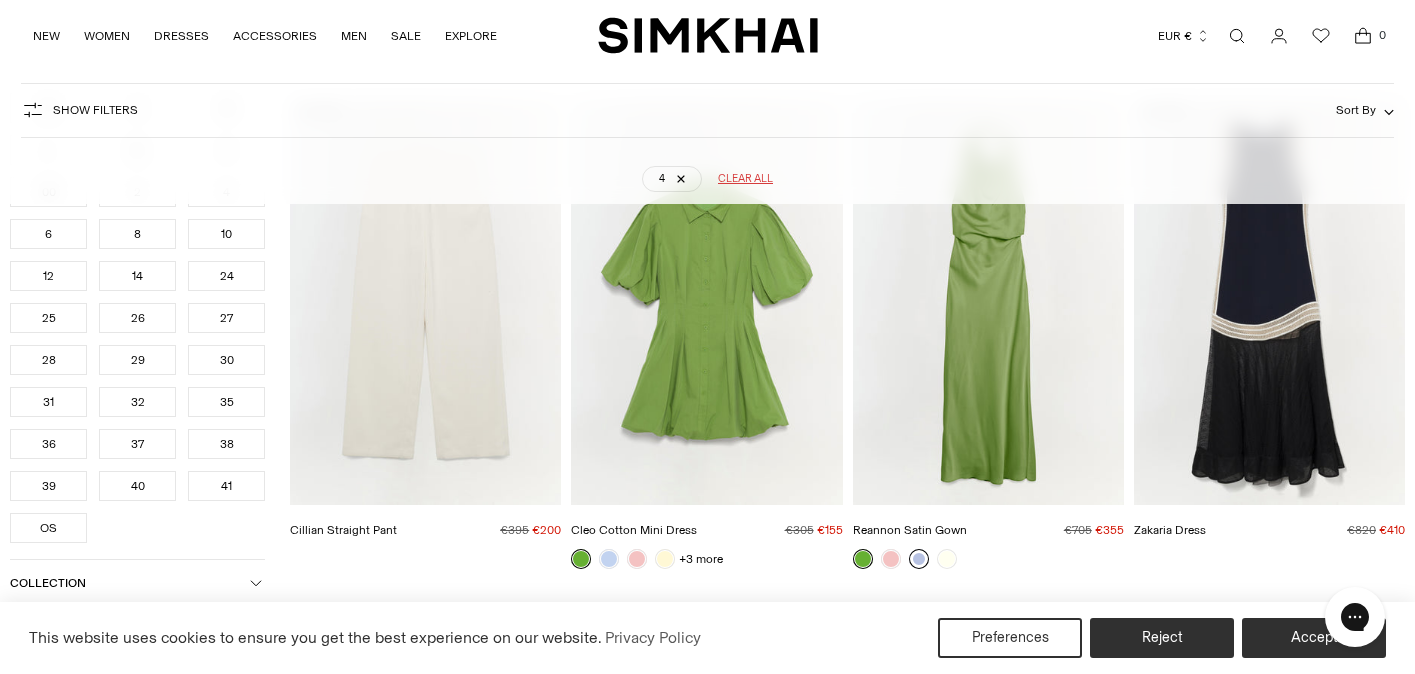 click at bounding box center [919, 559] 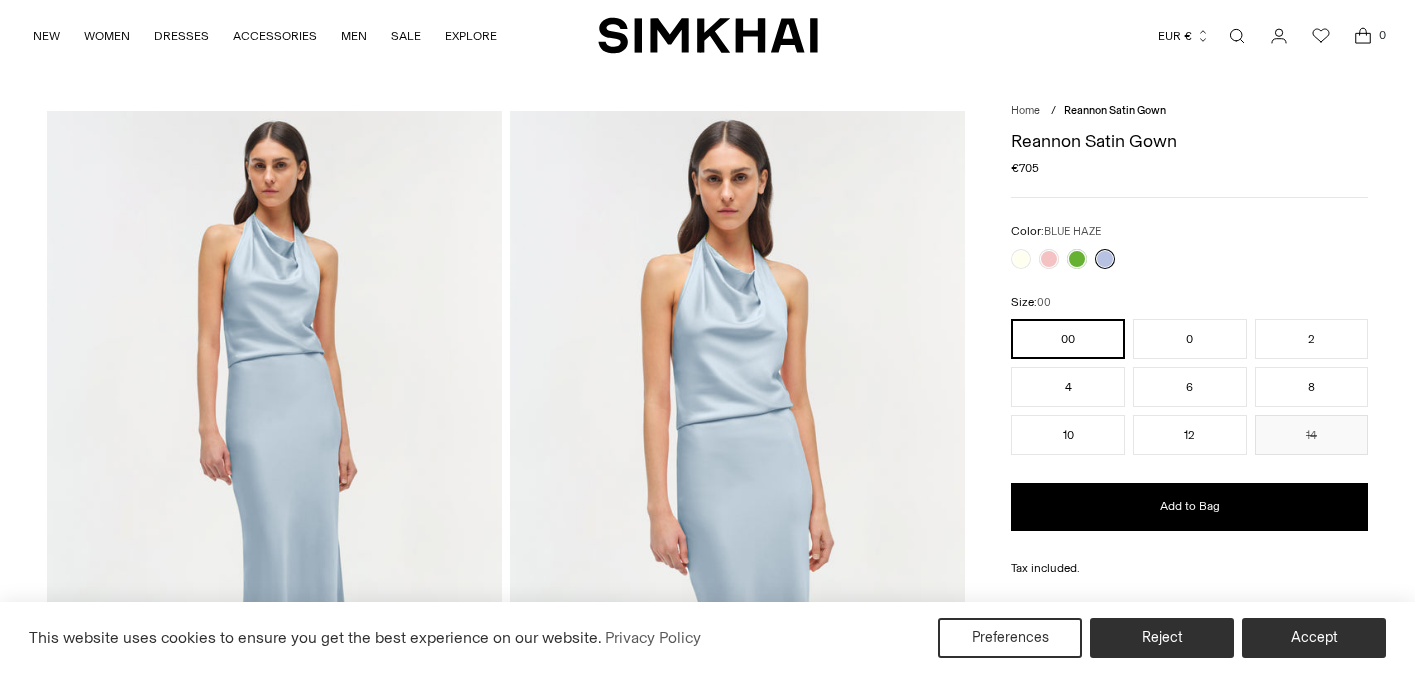scroll, scrollTop: 0, scrollLeft: 0, axis: both 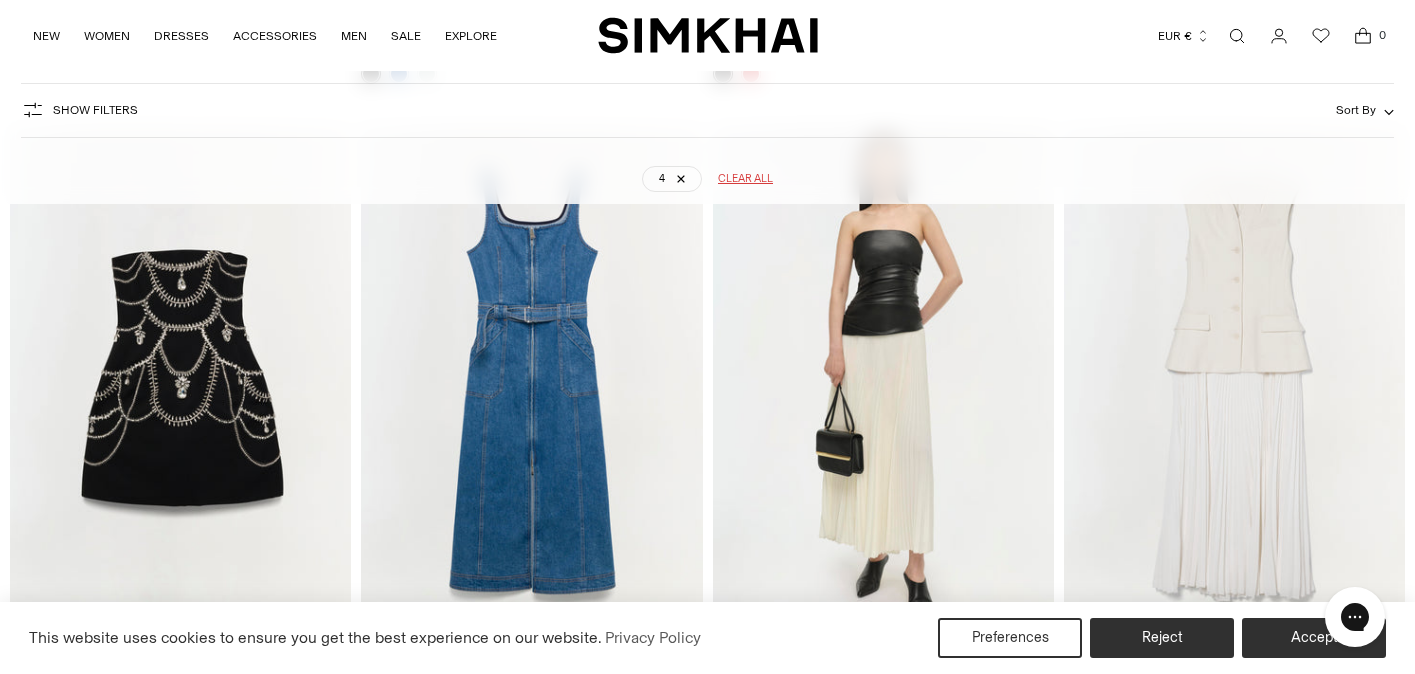 click at bounding box center (0, 0) 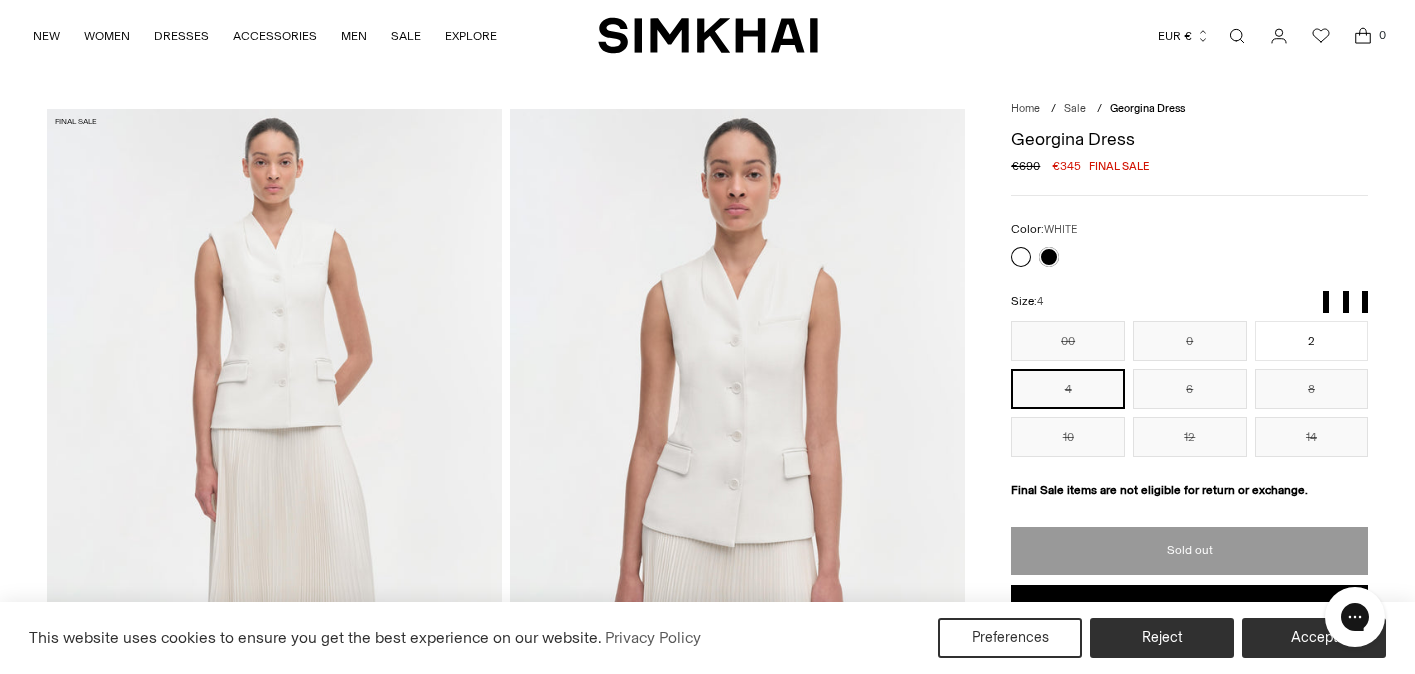 scroll, scrollTop: 61, scrollLeft: 0, axis: vertical 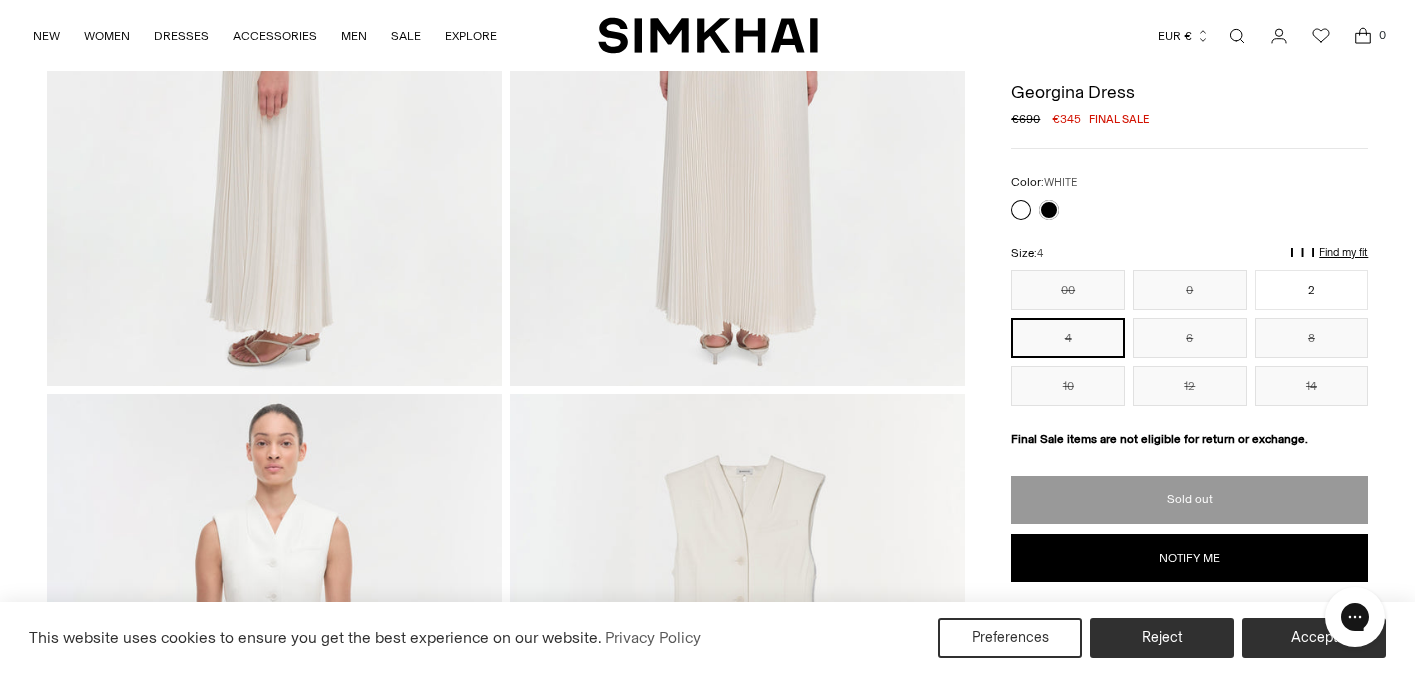 click on "4" at bounding box center (1068, 338) 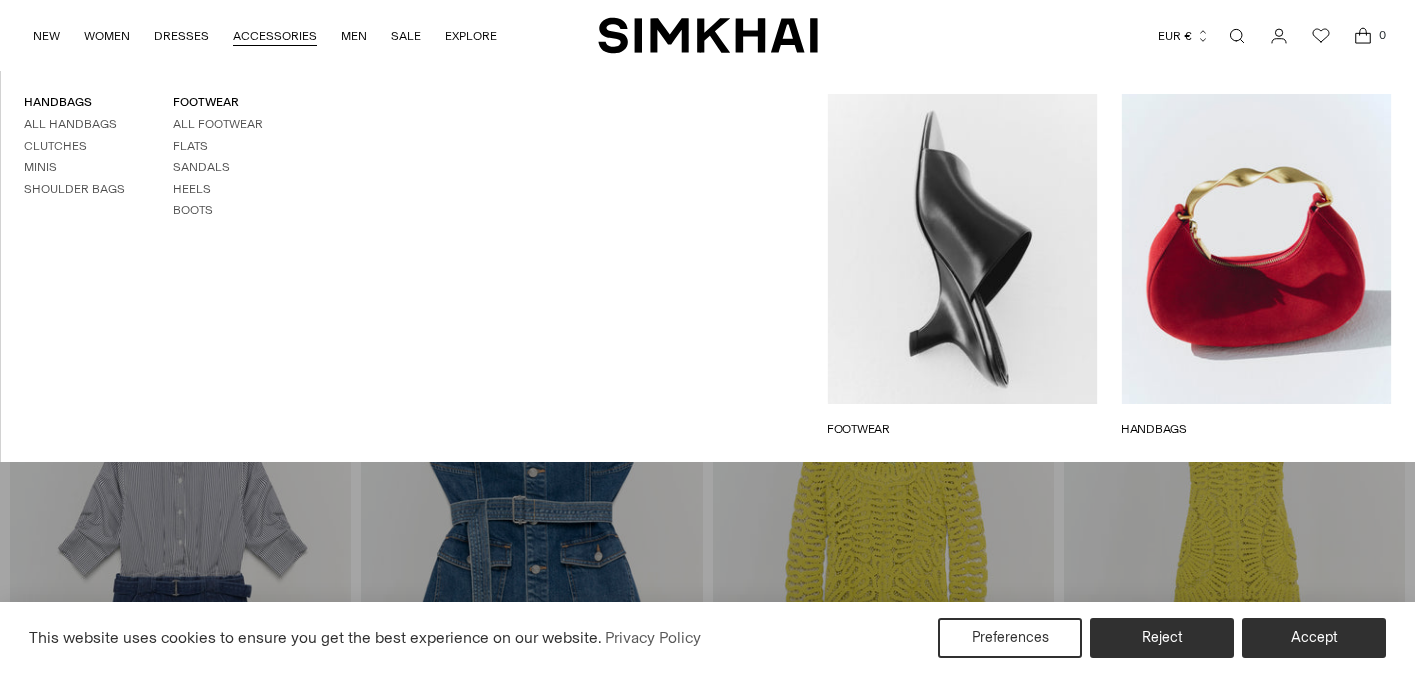 scroll, scrollTop: 3702, scrollLeft: 0, axis: vertical 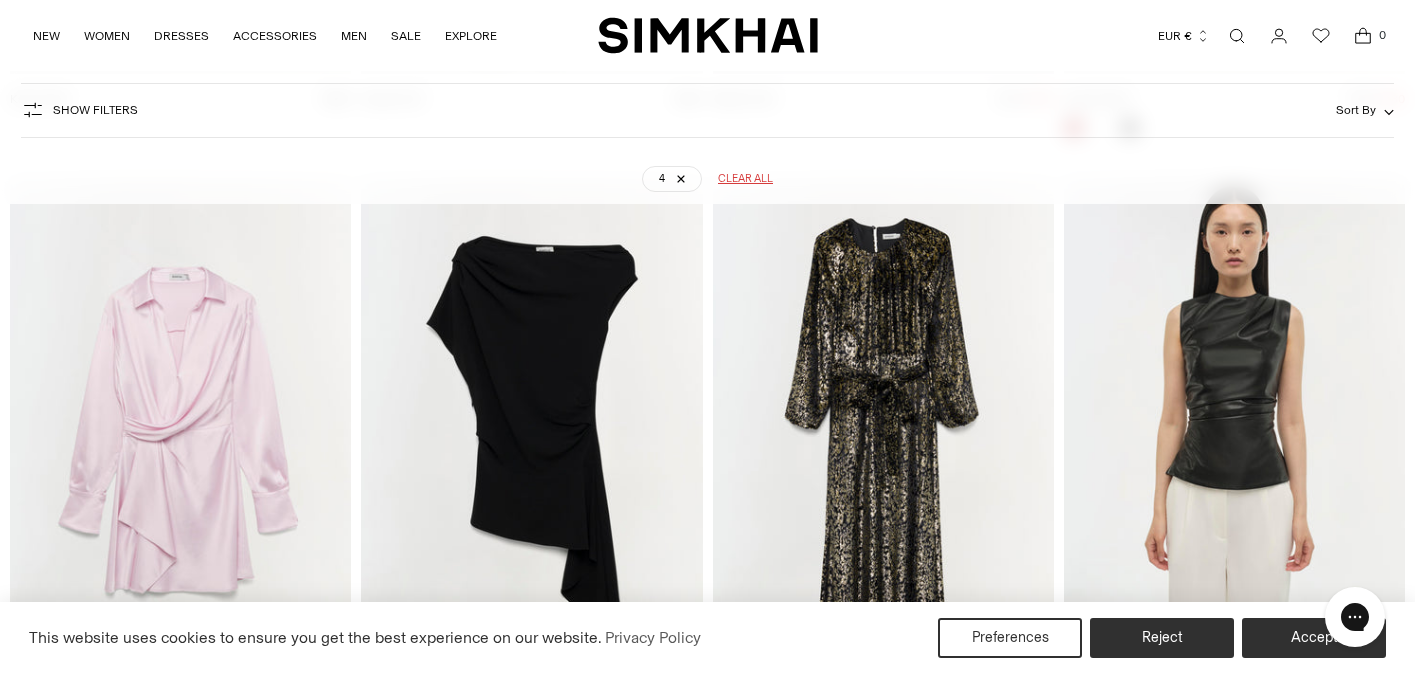 click at bounding box center (0, 0) 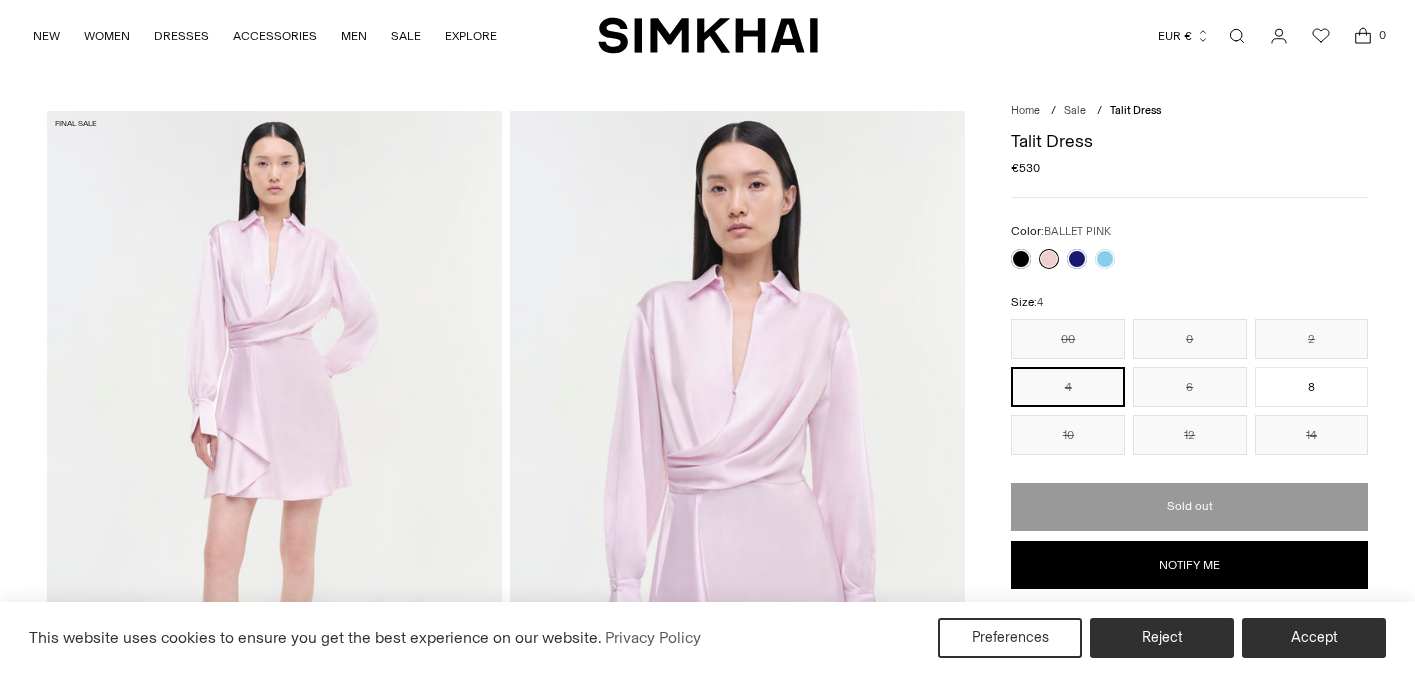 scroll, scrollTop: 0, scrollLeft: 0, axis: both 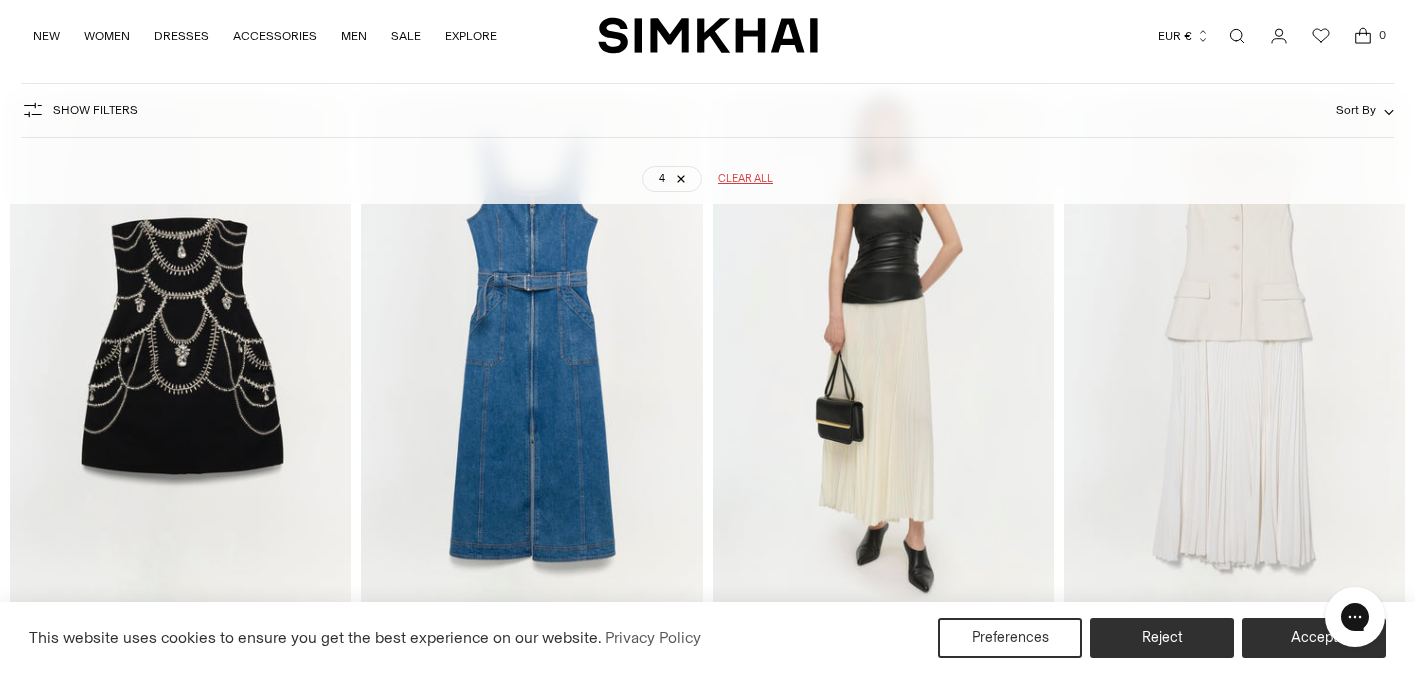 click at bounding box center [0, 0] 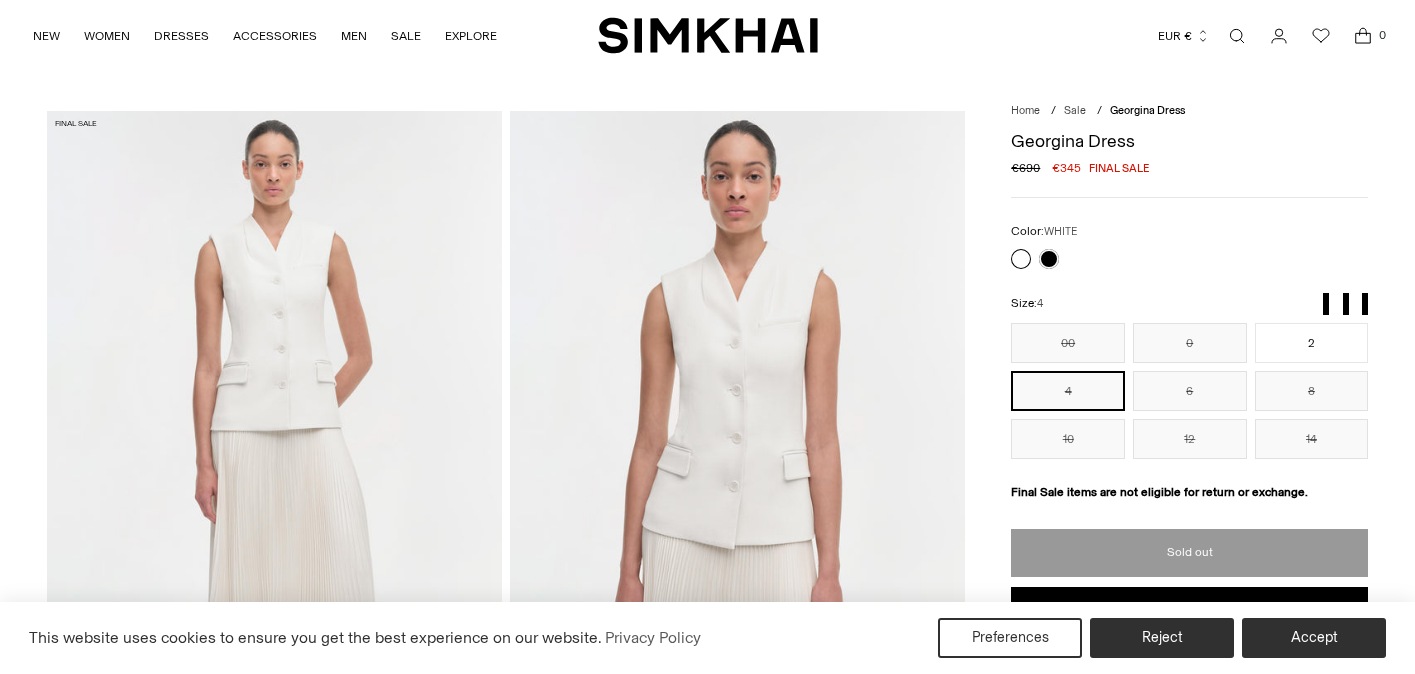 scroll, scrollTop: 0, scrollLeft: 0, axis: both 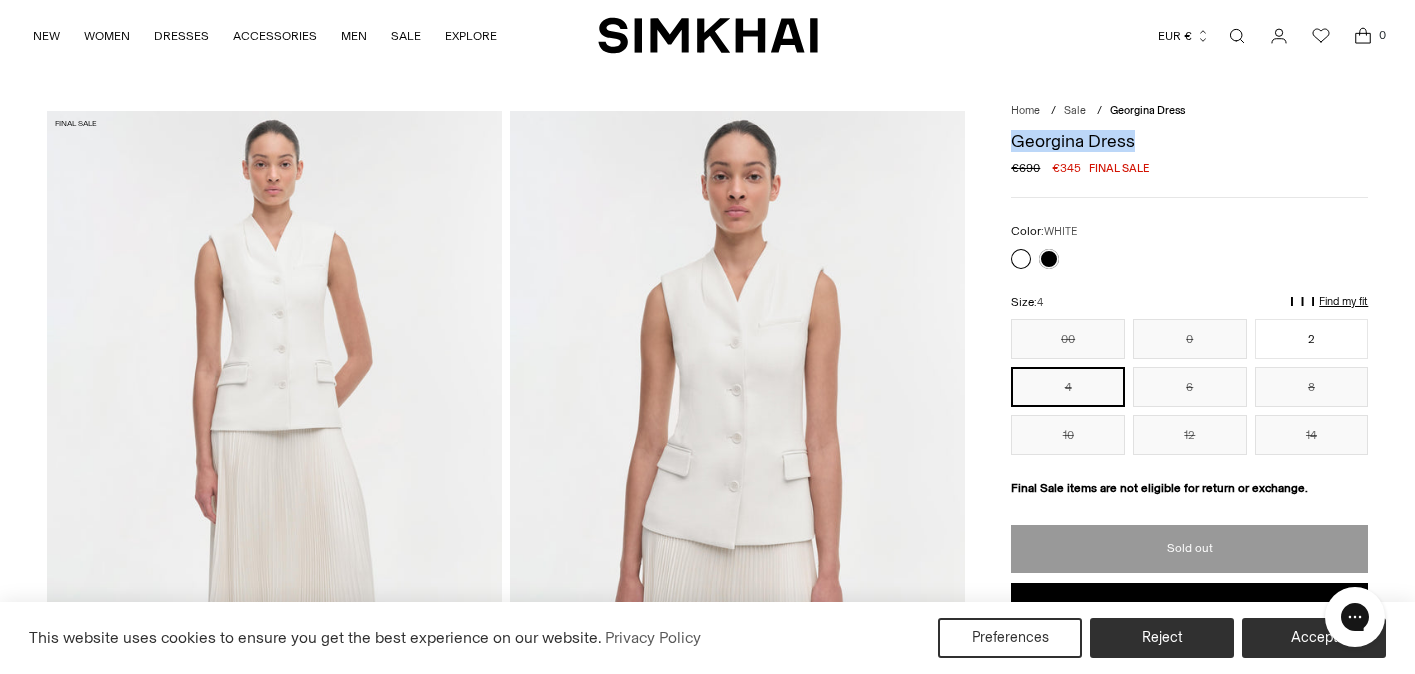 drag, startPoint x: 1148, startPoint y: 147, endPoint x: 1012, endPoint y: 132, distance: 136.8247 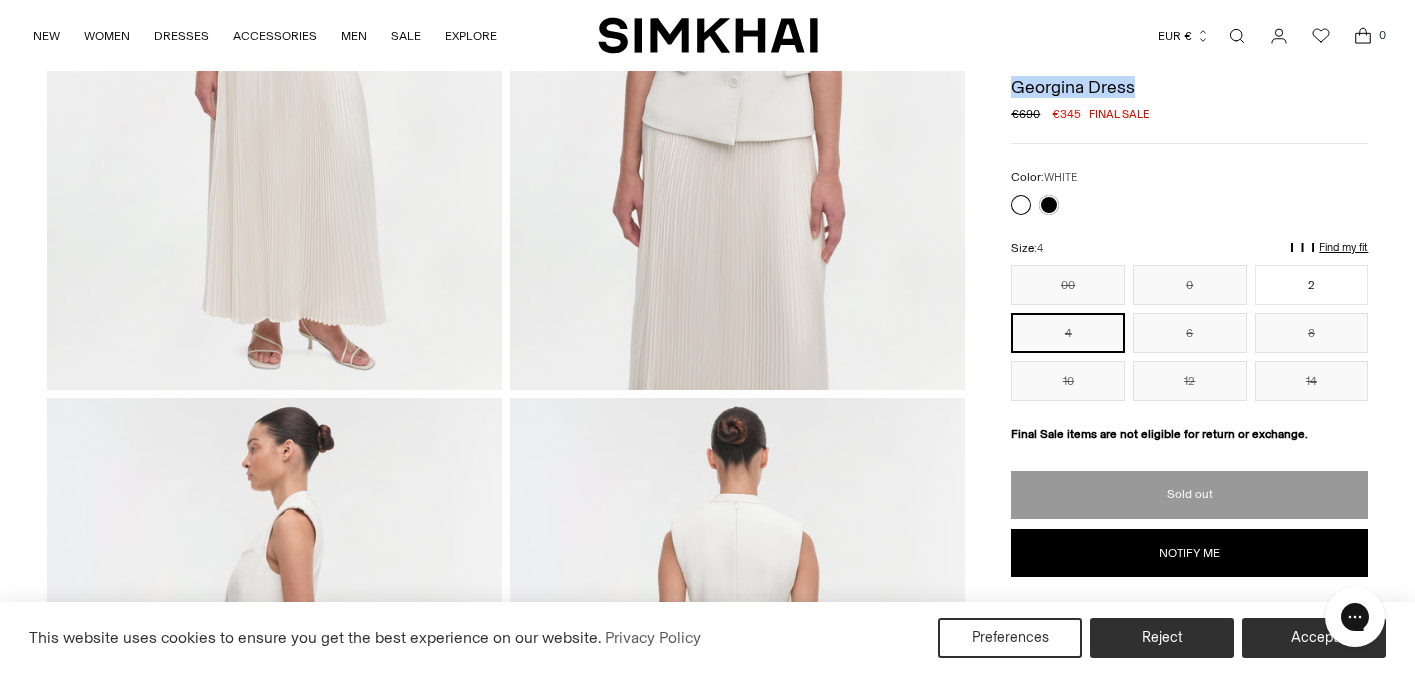 scroll, scrollTop: 67, scrollLeft: 0, axis: vertical 